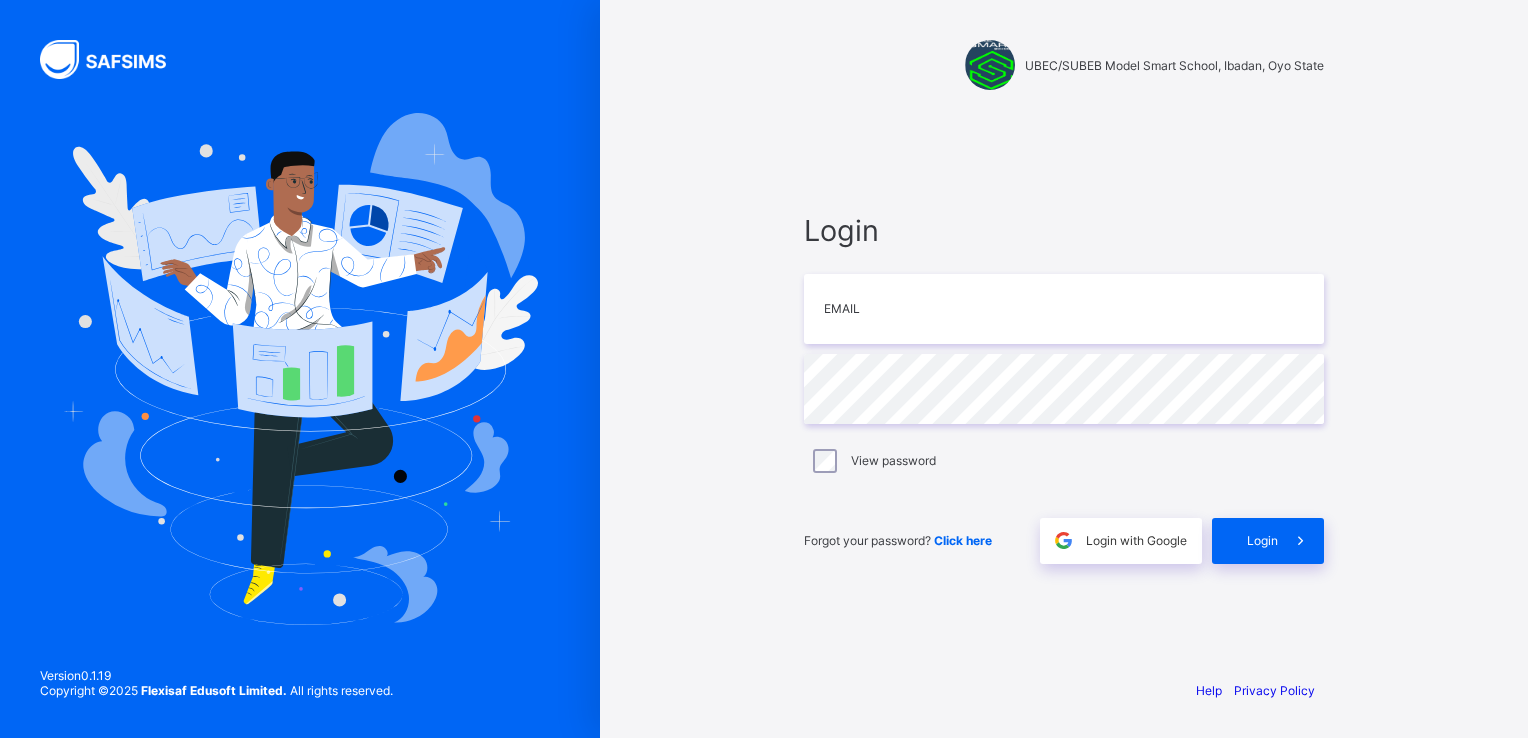 click on "UBEC/SUBEB Model Smart School, Ibadan, Oyo State Login Email Password View password Forgot your password?   Click here Login with Google Login   Help       Privacy Policy     Version  0.1.19 Copyright ©  2025   Flexisaf Edusoft Limited.   All rights reserved. Verify OTP An OTP code has been sent to  's inbox. Also check your spam/junk folder if you don't receive the code. Verify Haven’t received the mail yet? Resend Link New Update Available Hello there, You can install SAFSIMS on your device for easier access. Dismiss Update app" at bounding box center (764, 369) 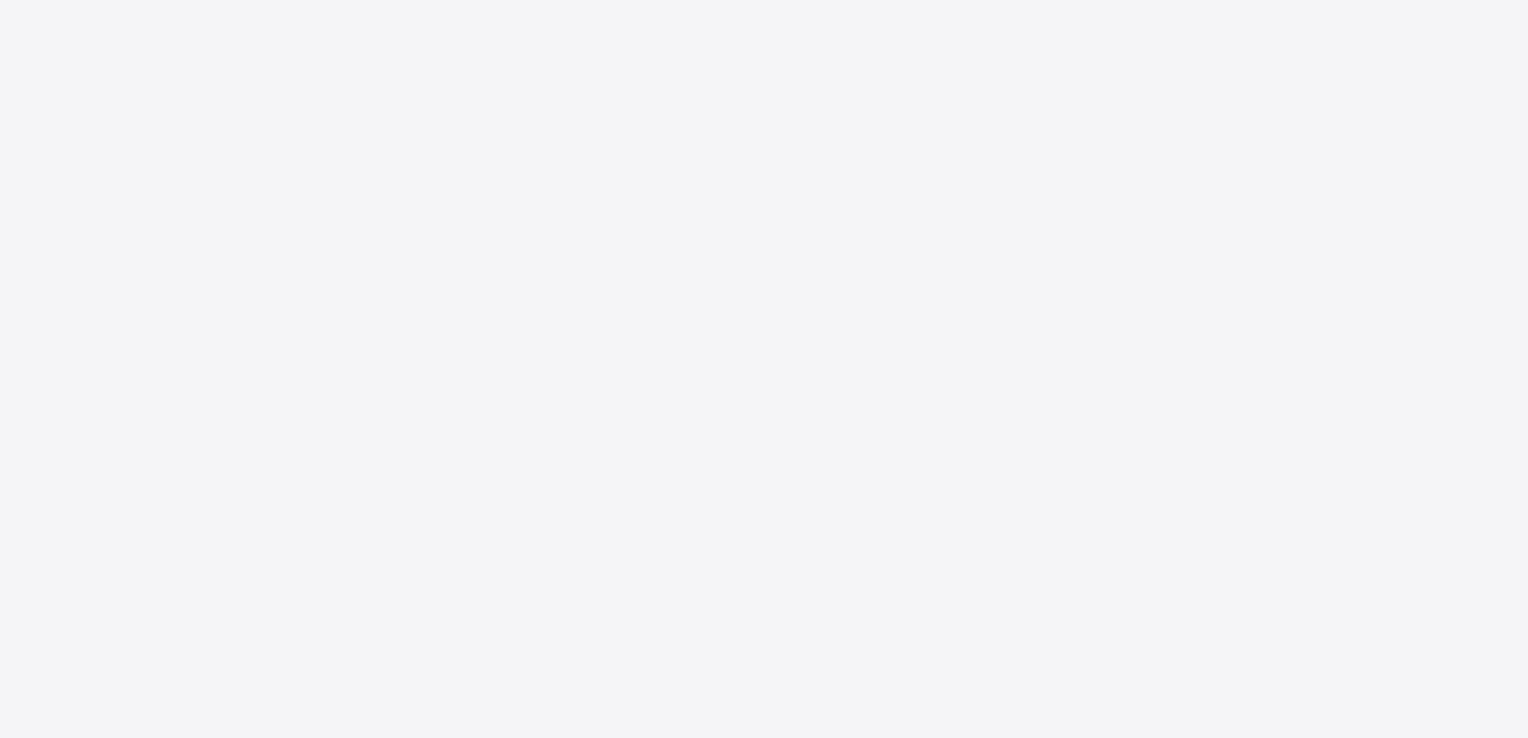 click on "New Update Available Hello there, You can install SAFSIMS on your device for easier access. Dismiss Update app" at bounding box center (764, 369) 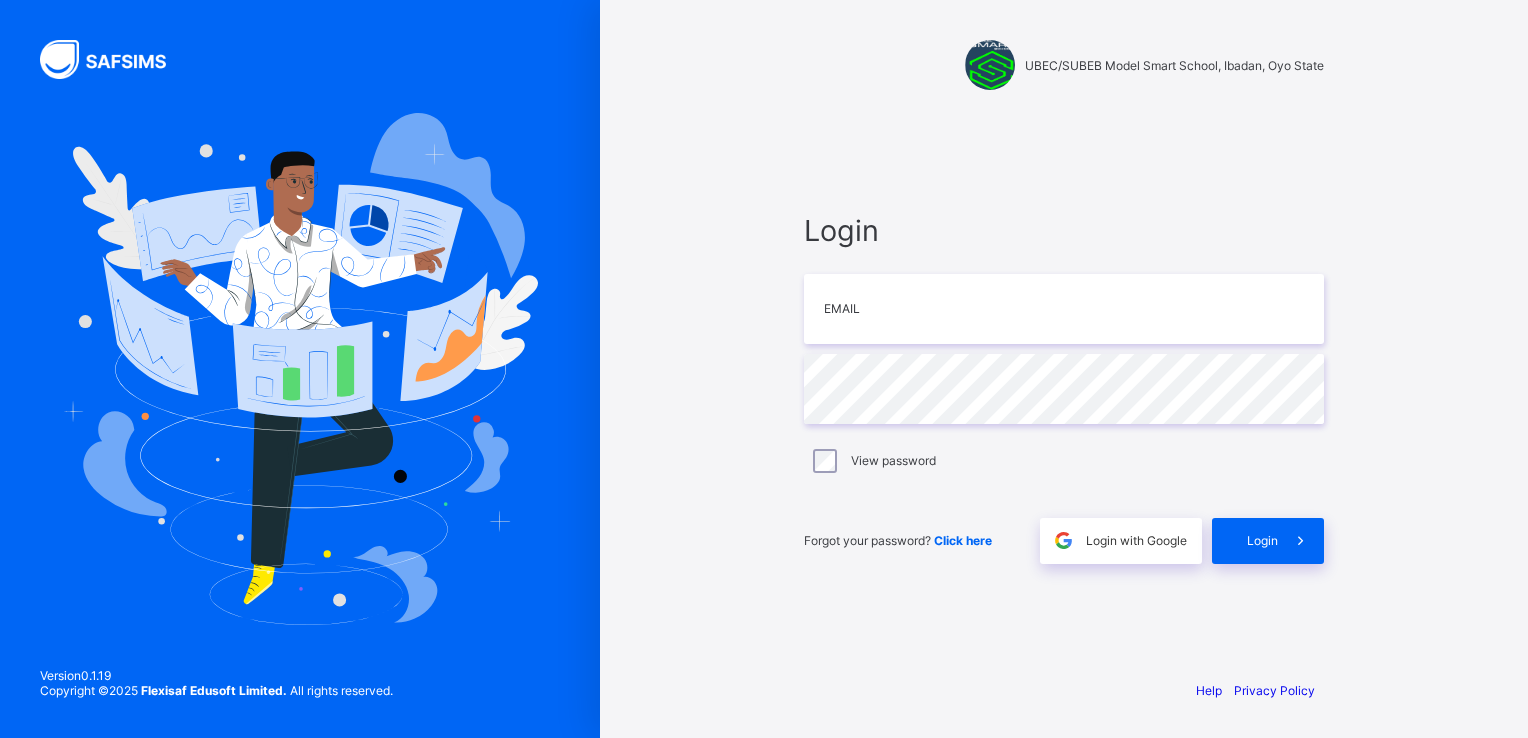 click on "UBEC/SUBEB Model Smart School, Ibadan, Oyo State Login Email Password View password Forgot your password?   Click here Login with Google Login   Help       Privacy Policy     Version  0.1.19 Copyright ©  2025   Flexisaf Edusoft Limited.   All rights reserved. Verify OTP An OTP code has been sent to  's inbox. Also check your spam/junk folder if you don't receive the code. Verify Haven’t received the mail yet? Resend Link New Update Available Hello there, You can install SAFSIMS on your device for easier access. Dismiss Update app" at bounding box center [764, 369] 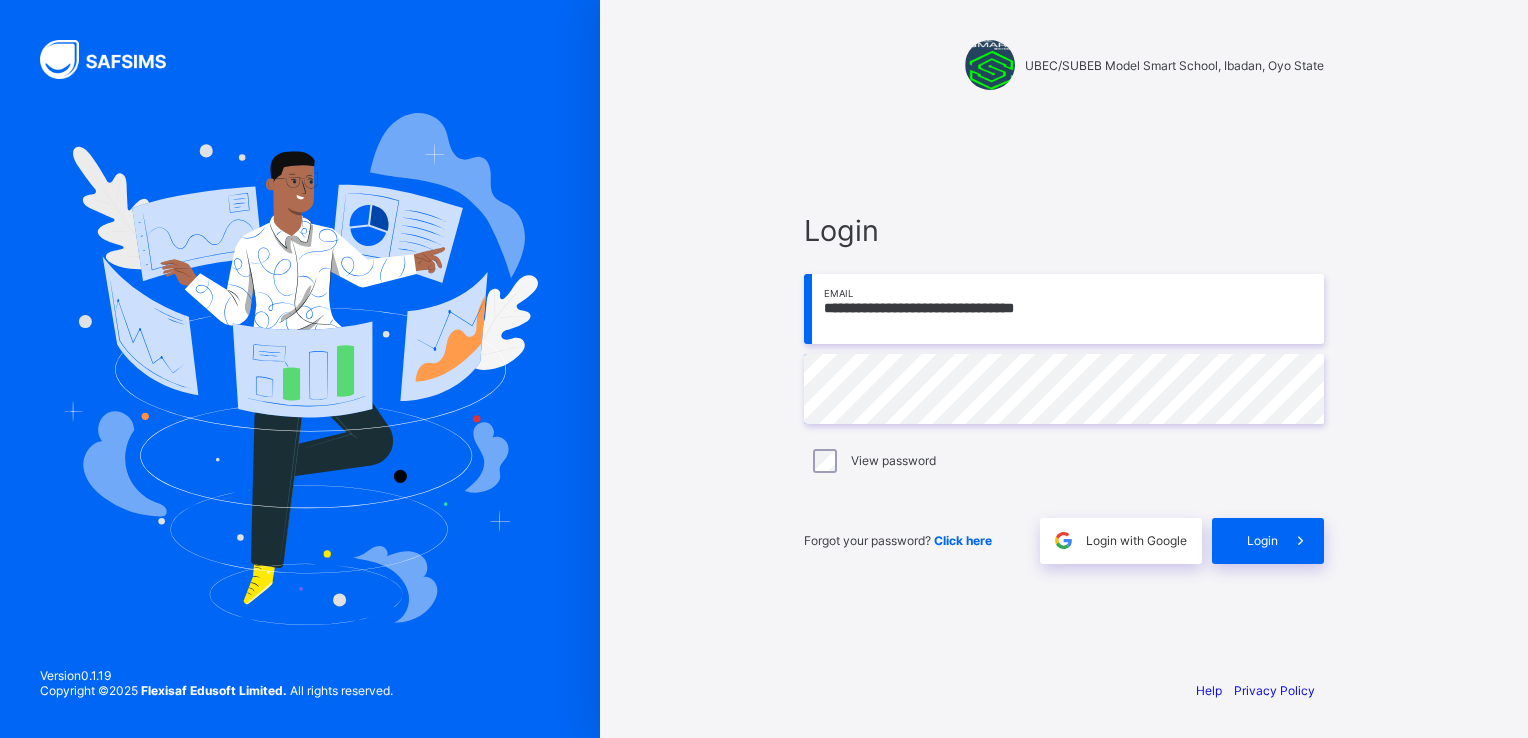 click on "**********" at bounding box center (1064, 309) 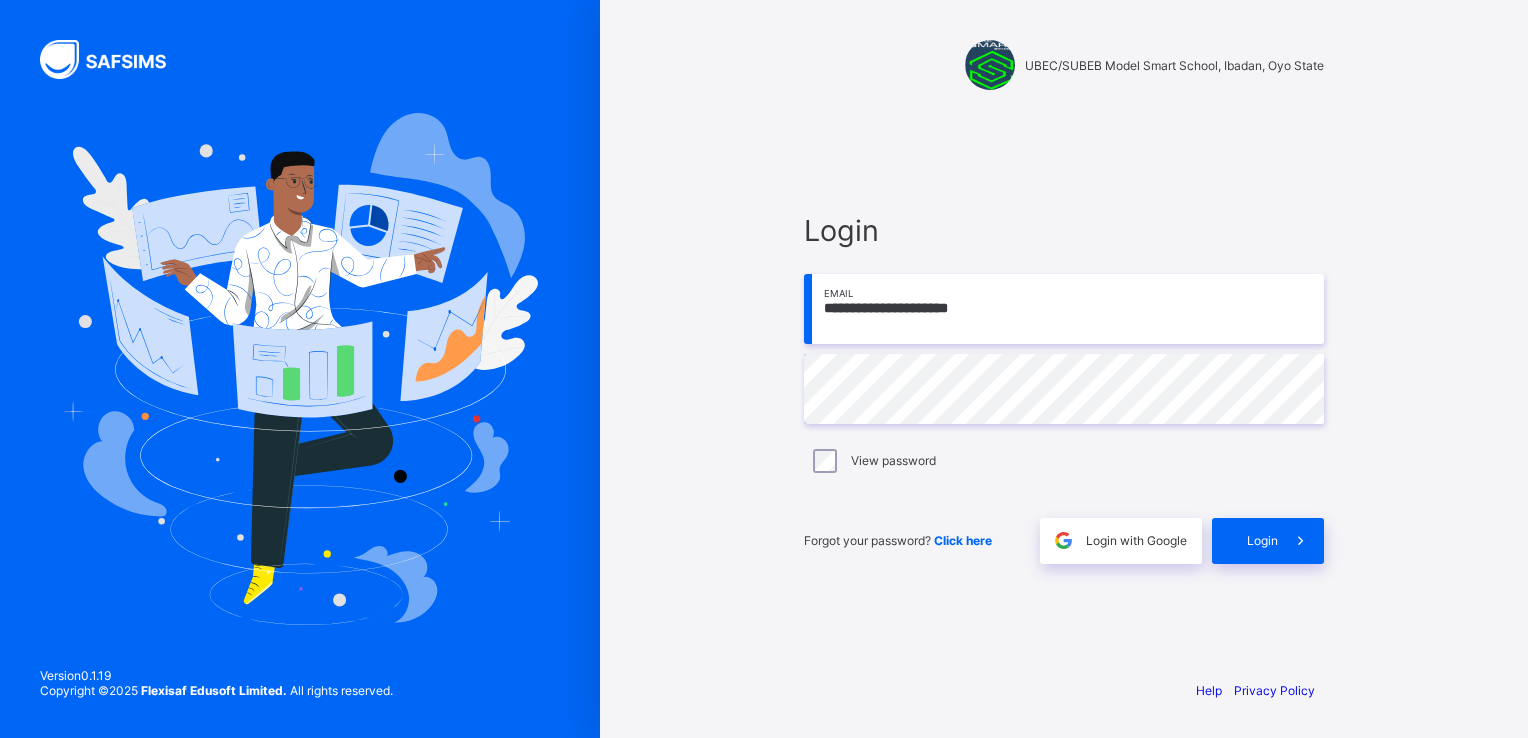 type on "**********" 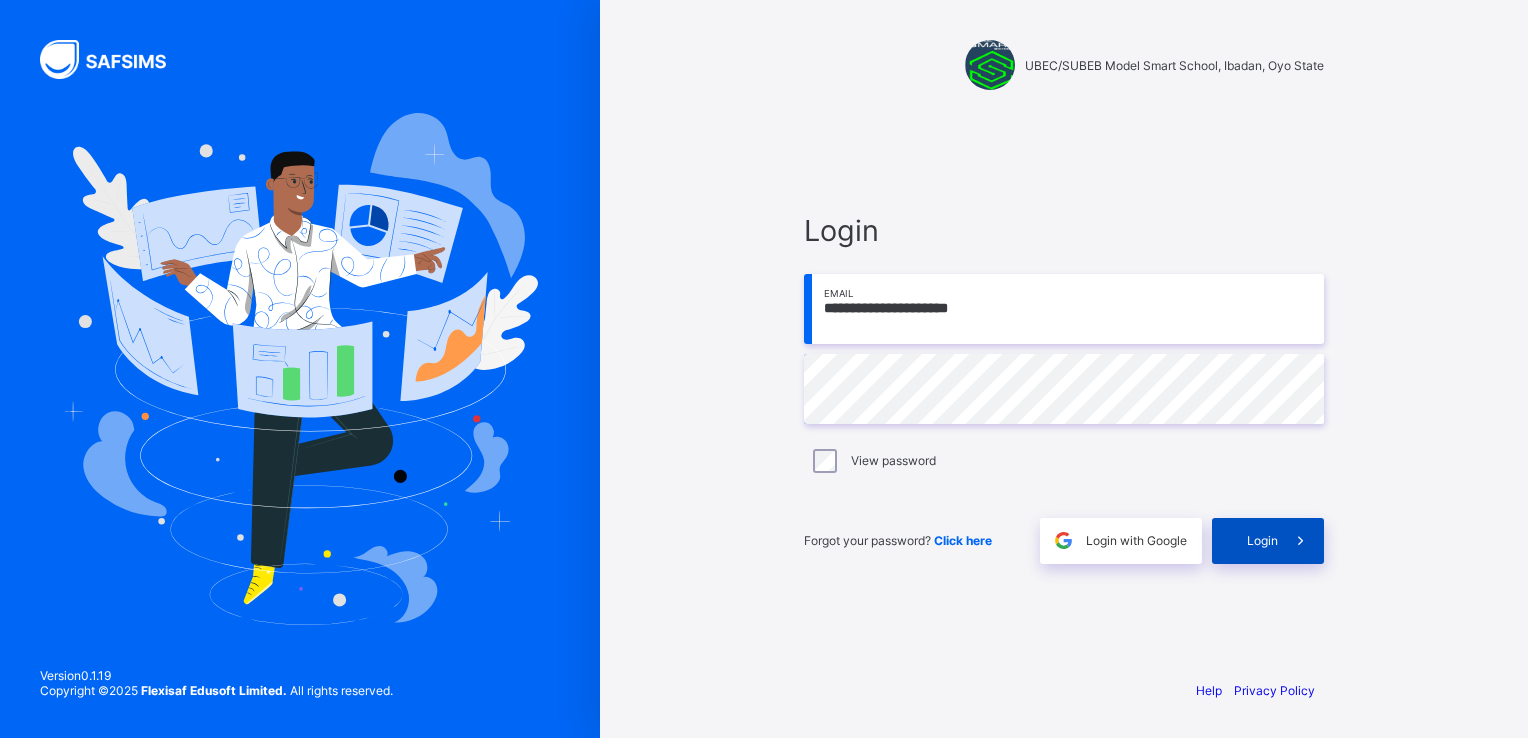 click on "Login" at bounding box center (1262, 540) 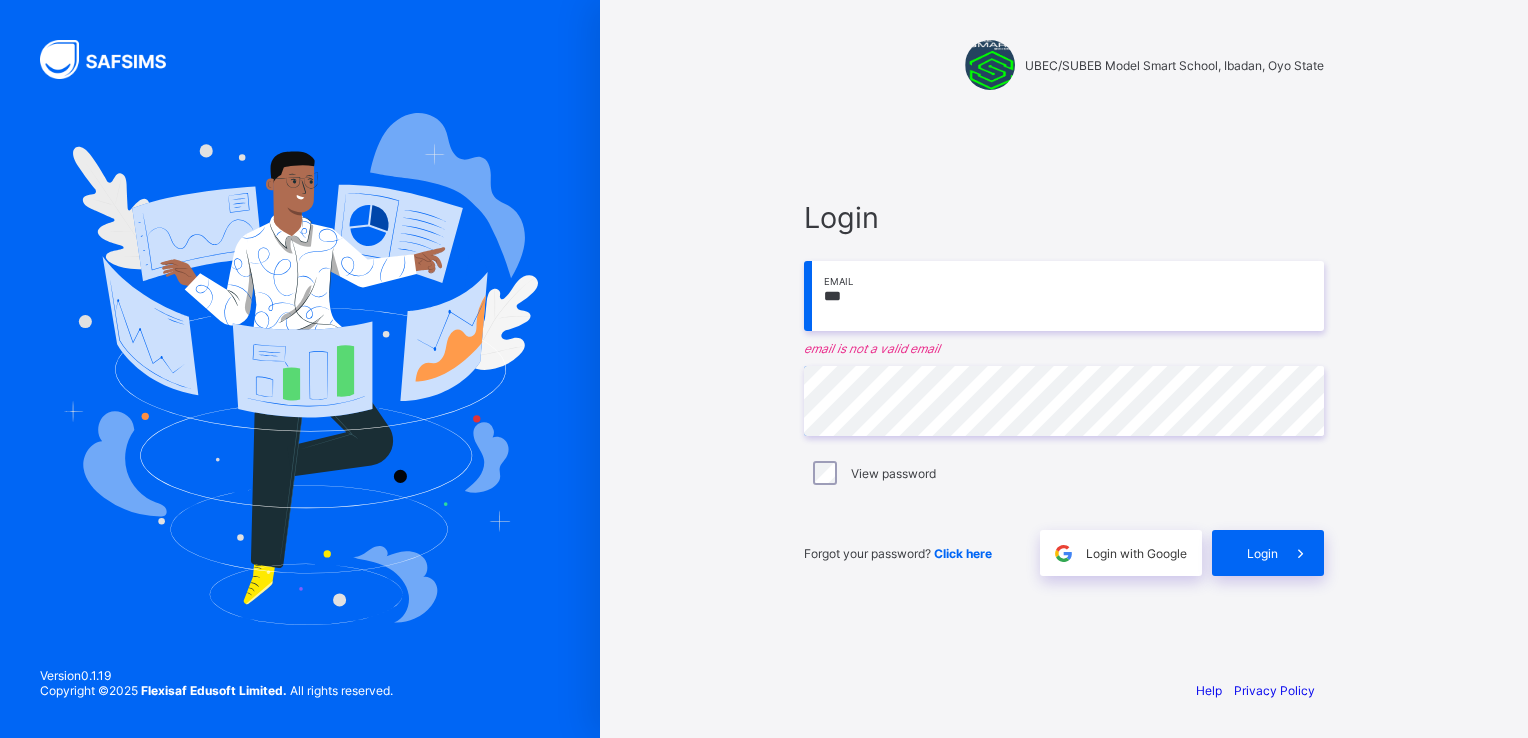 scroll, scrollTop: 0, scrollLeft: 0, axis: both 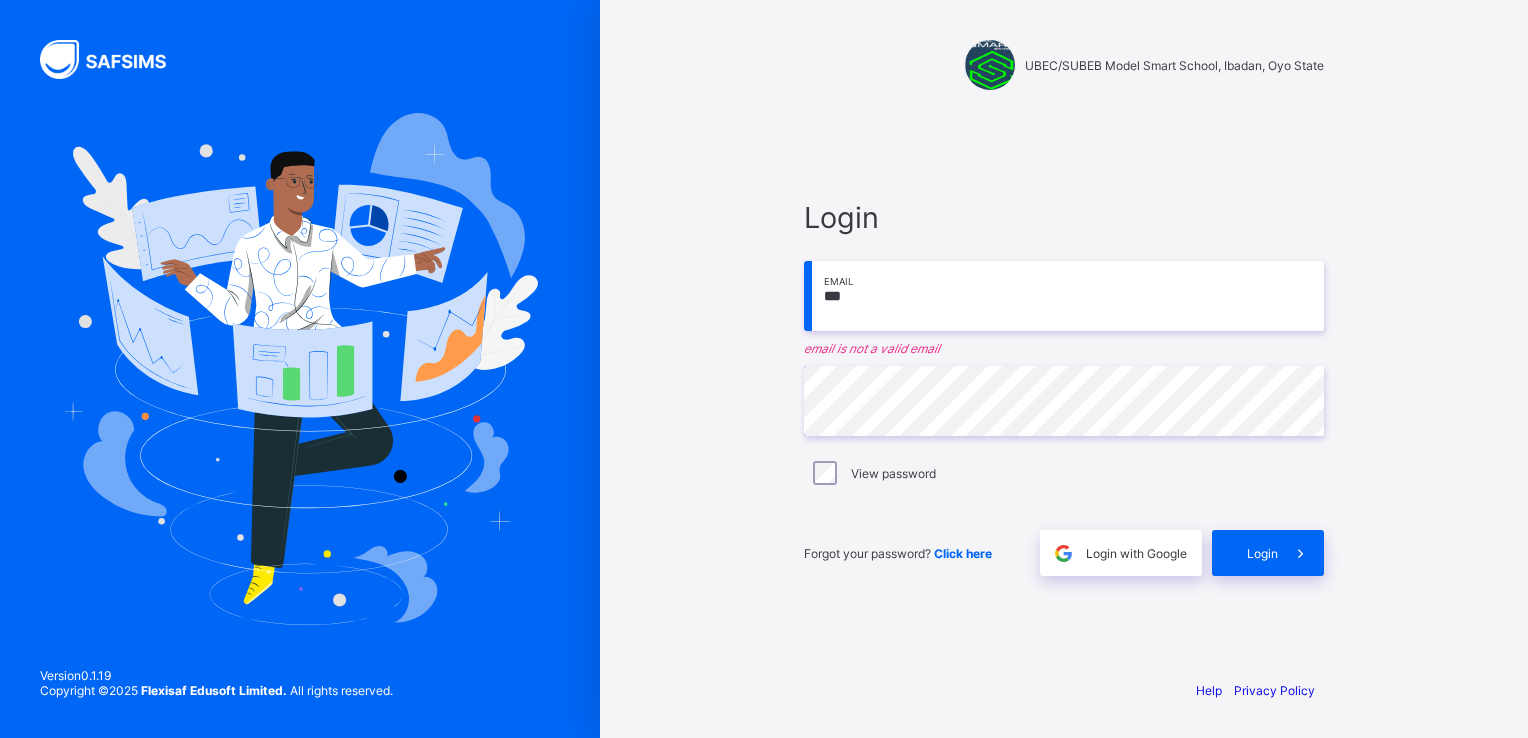 type on "**********" 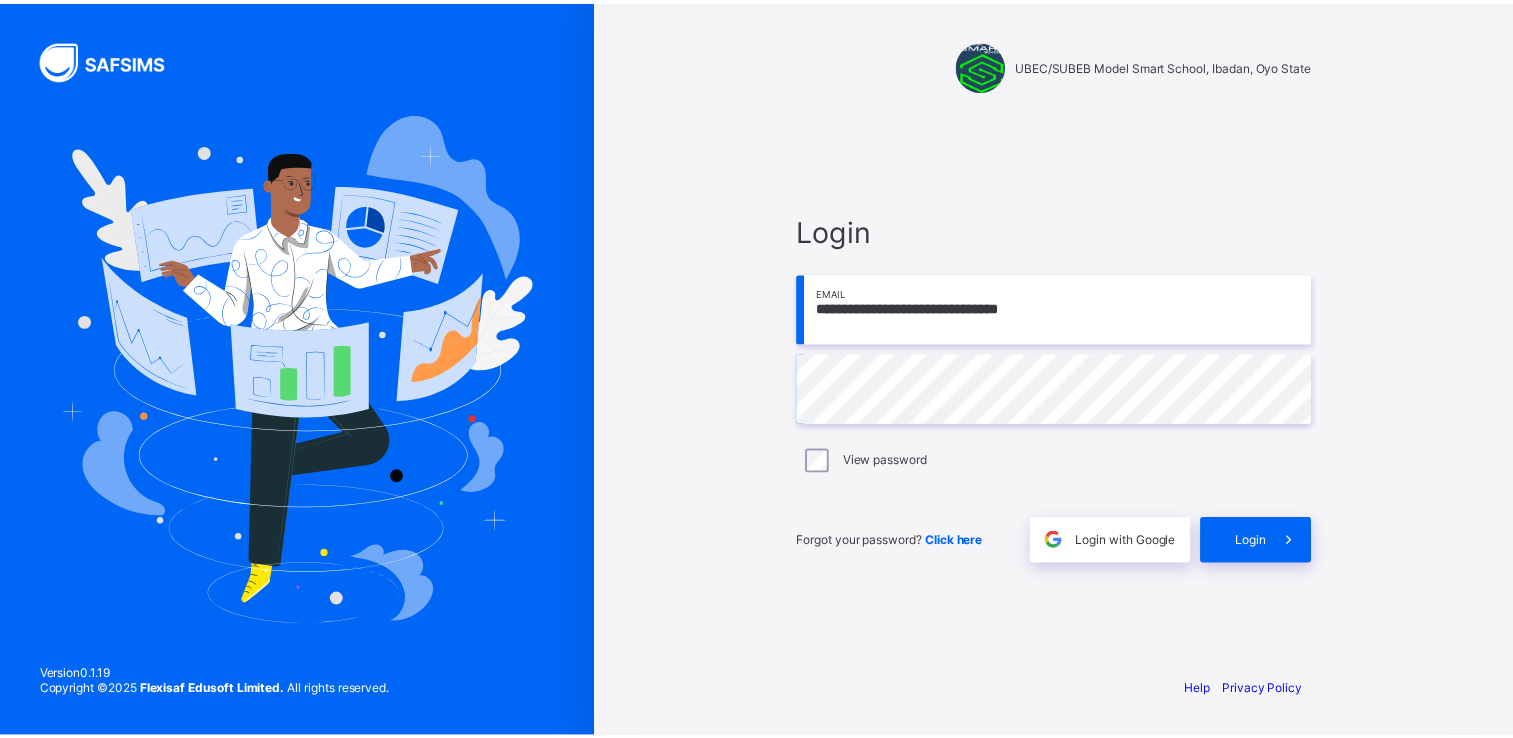 scroll, scrollTop: 0, scrollLeft: 0, axis: both 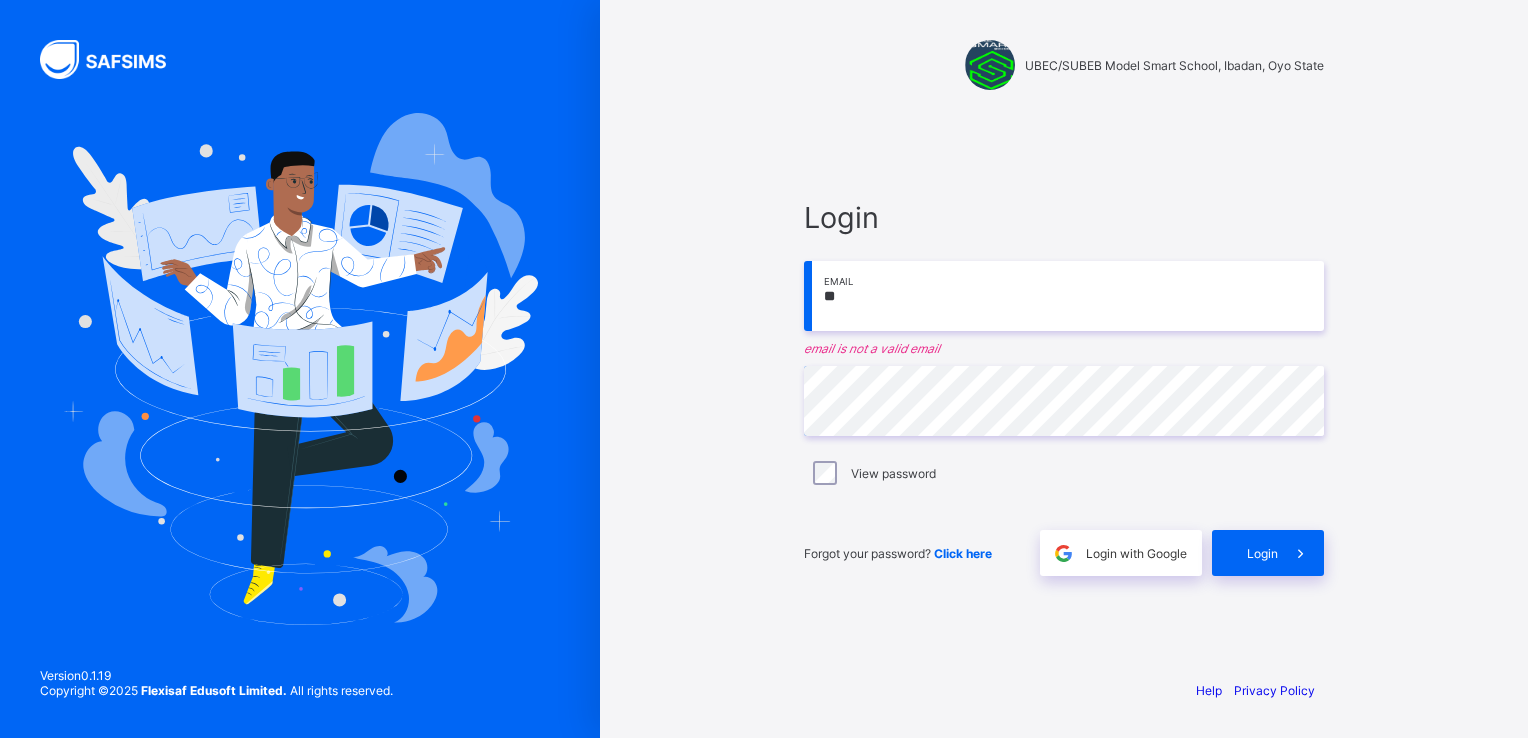 type on "*" 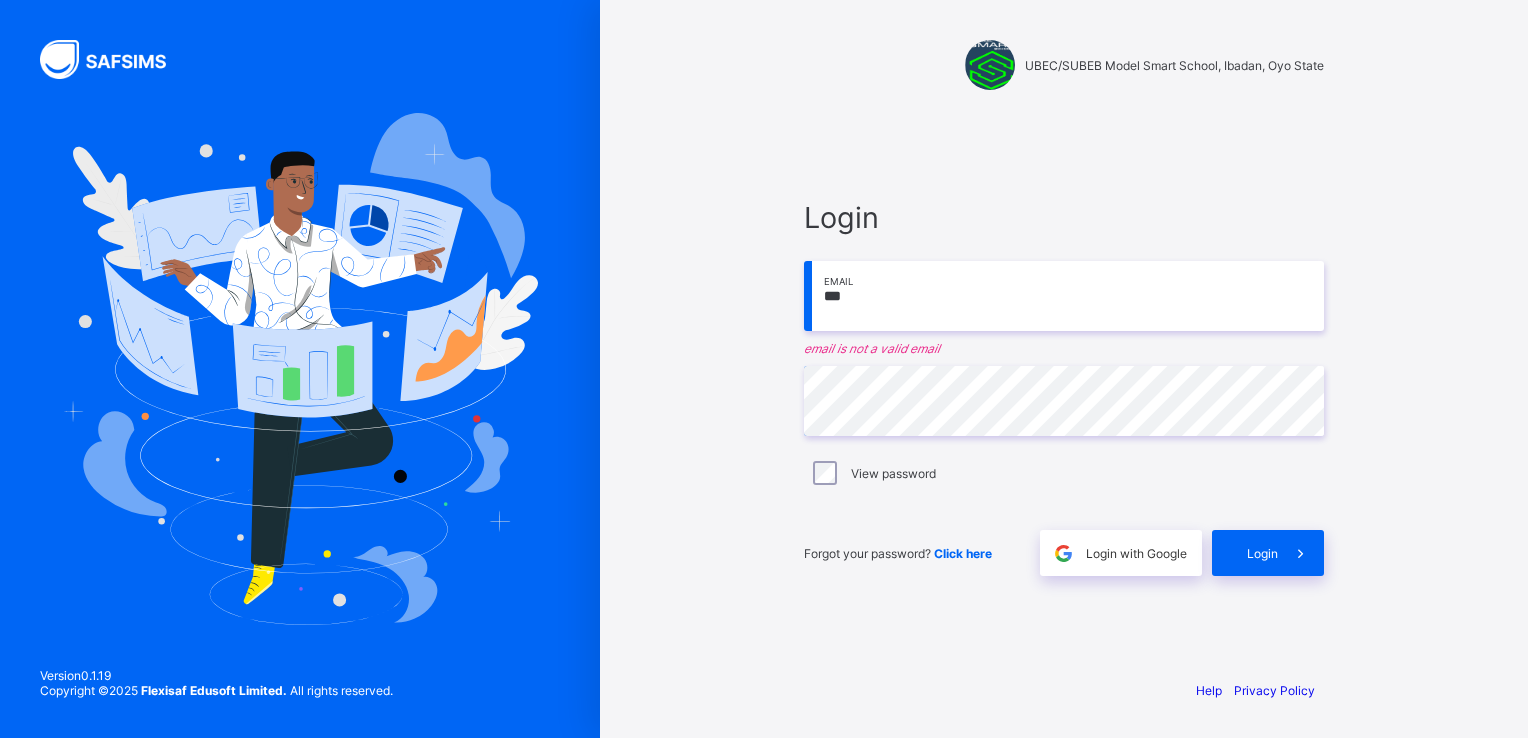 type on "**********" 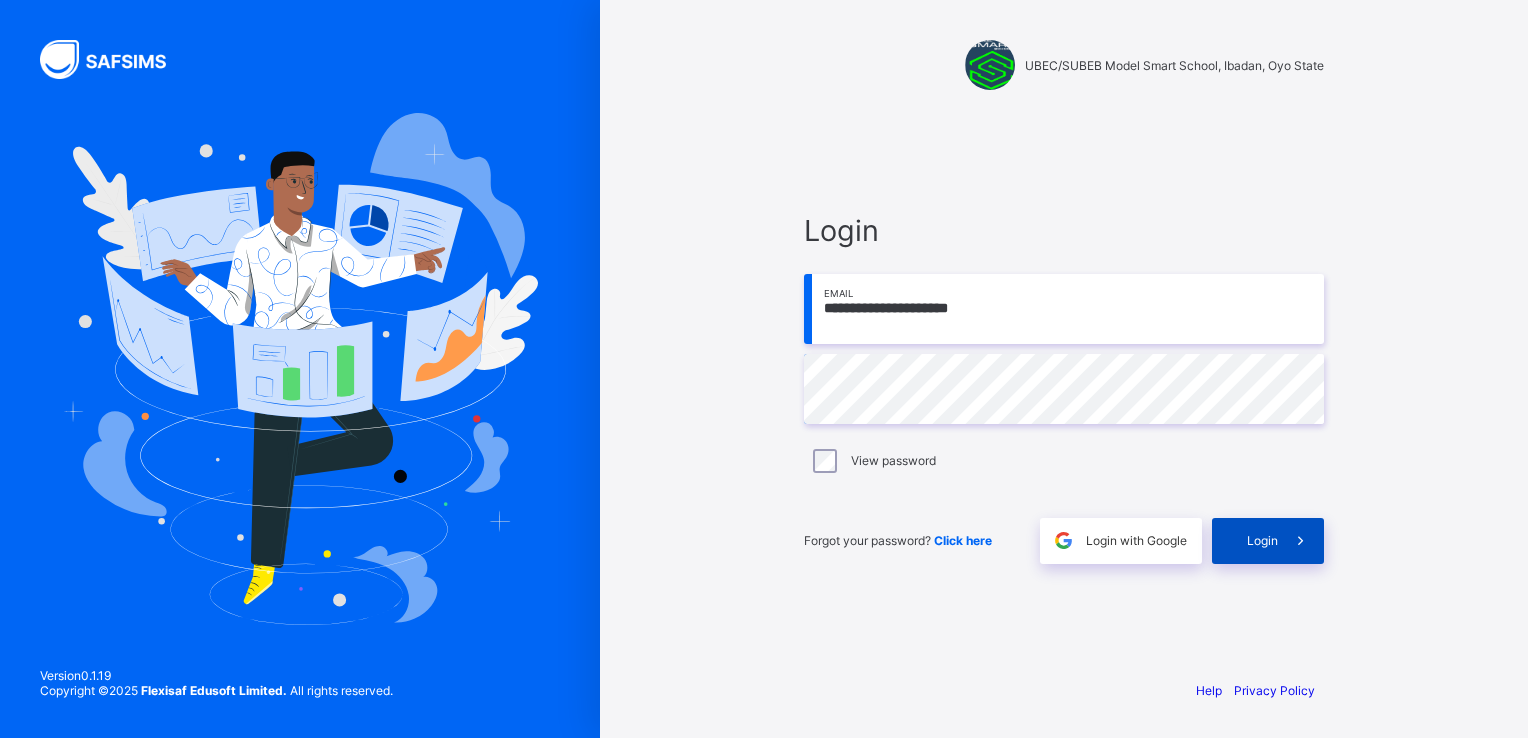 click on "Login" at bounding box center (1268, 541) 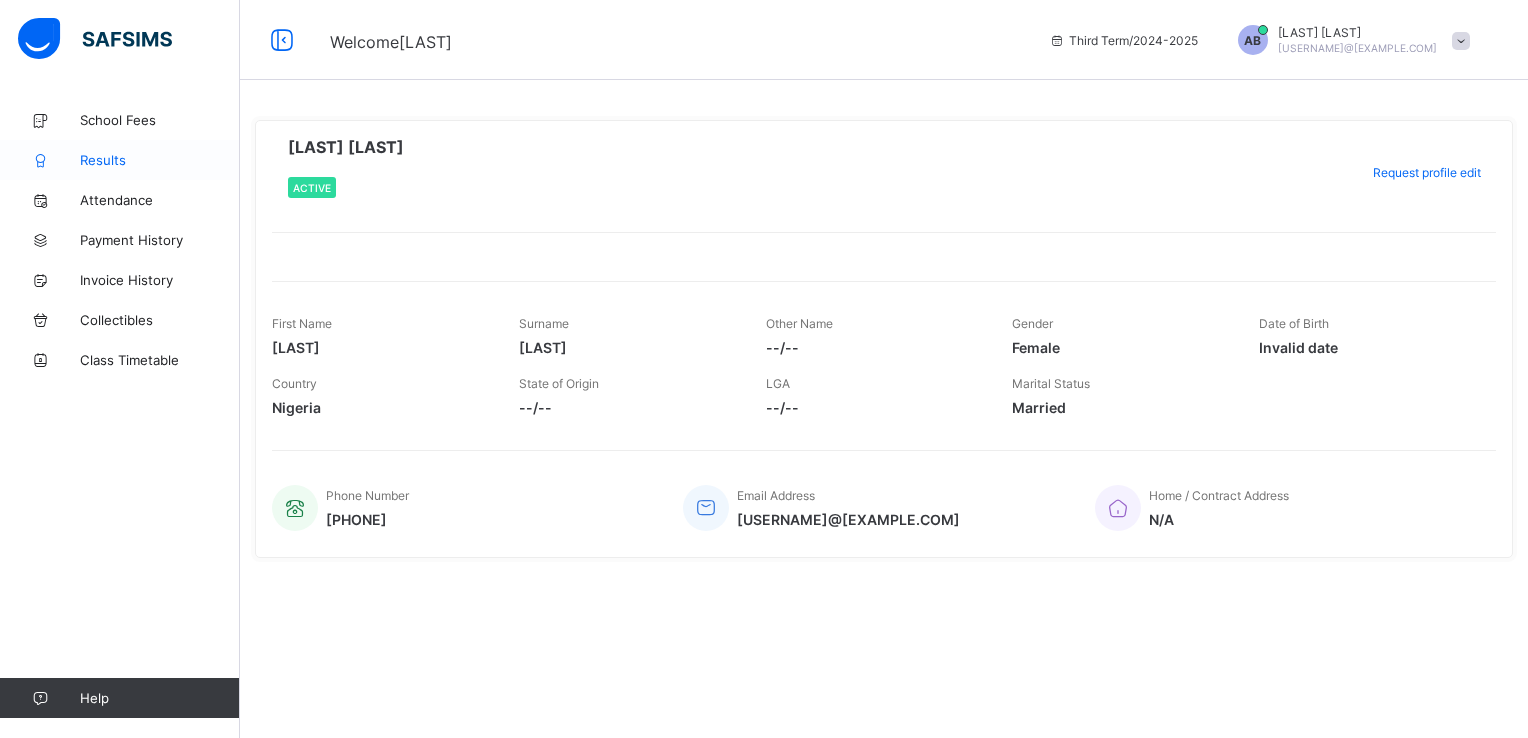 click on "Results" at bounding box center [160, 160] 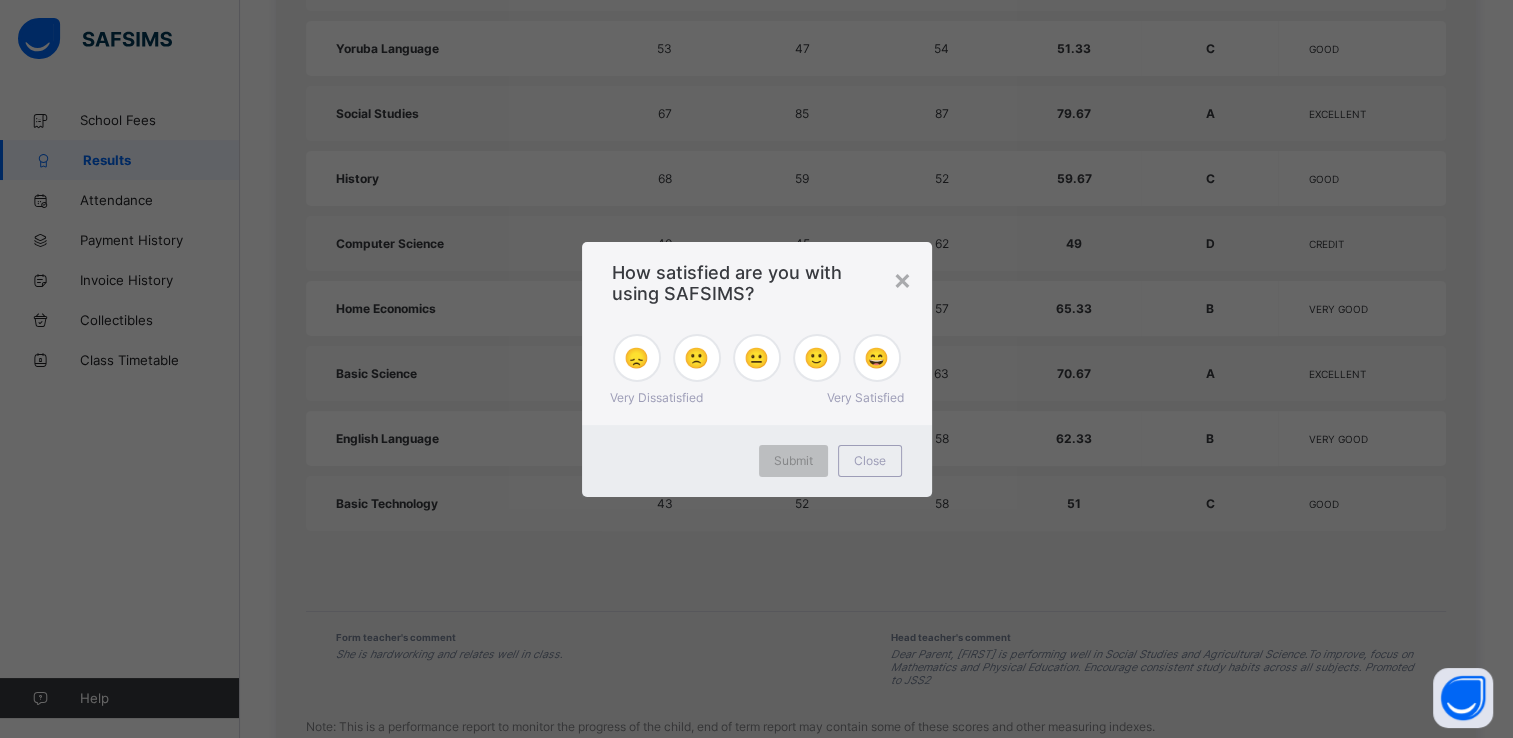 scroll, scrollTop: 1508, scrollLeft: 0, axis: vertical 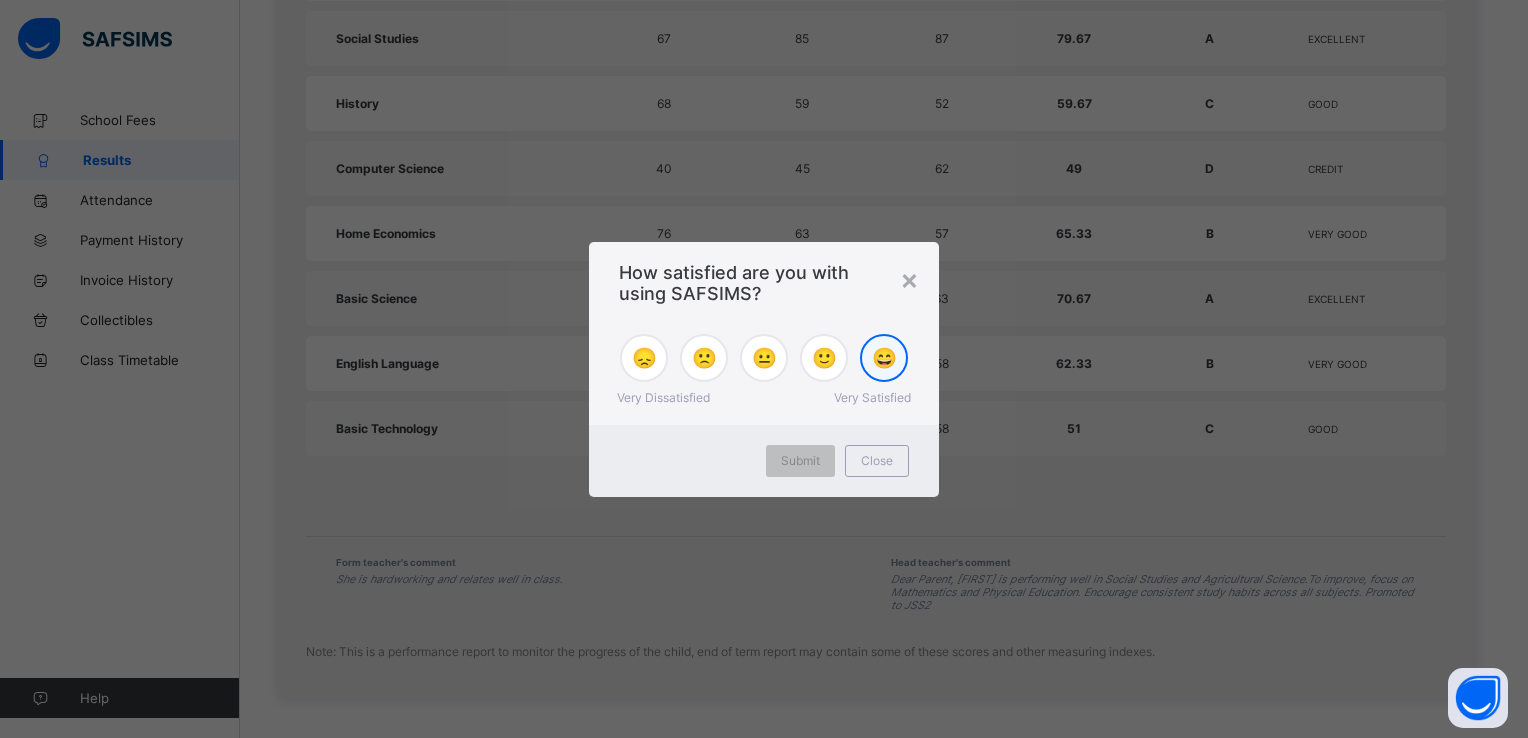 click on "😄" at bounding box center [884, 358] 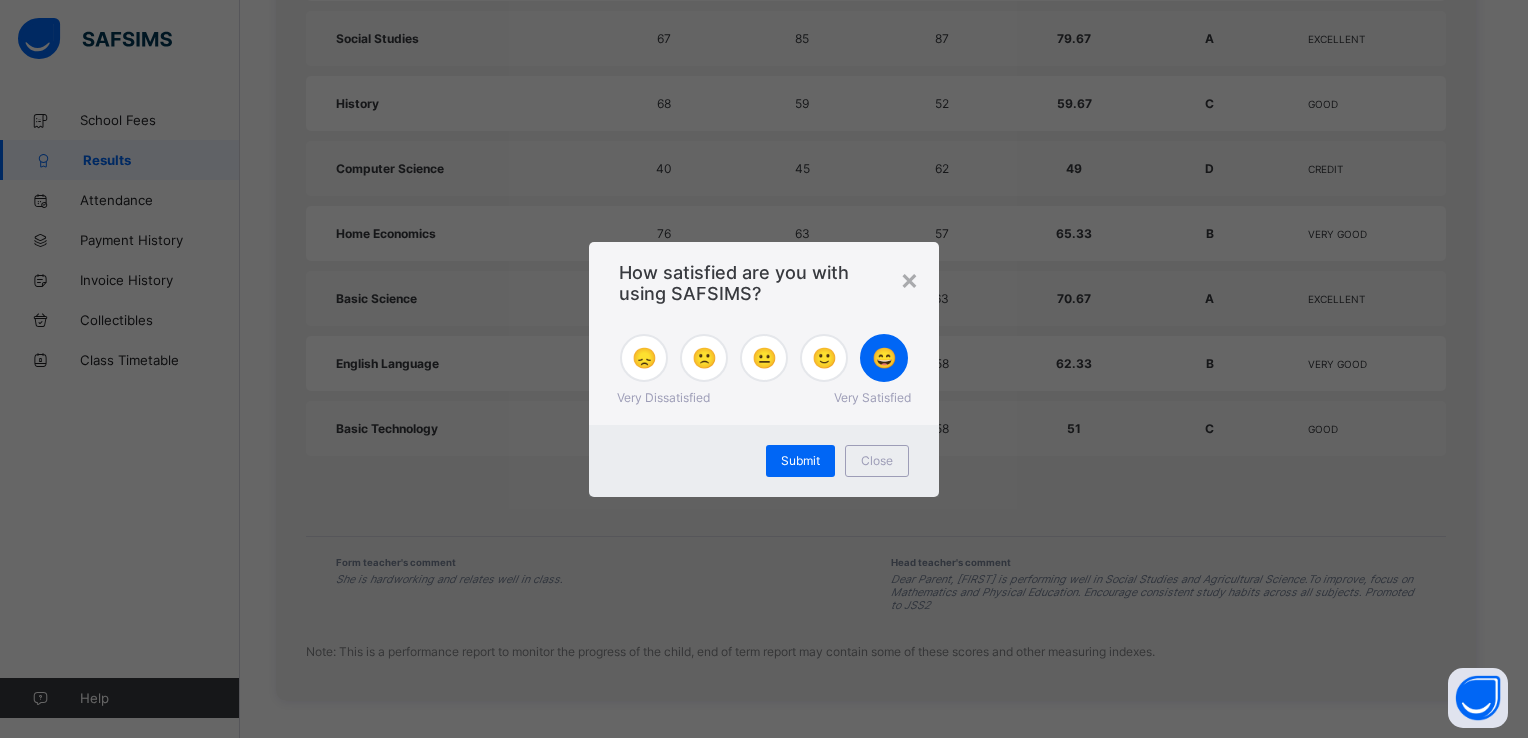 click on "Submit" at bounding box center [800, 461] 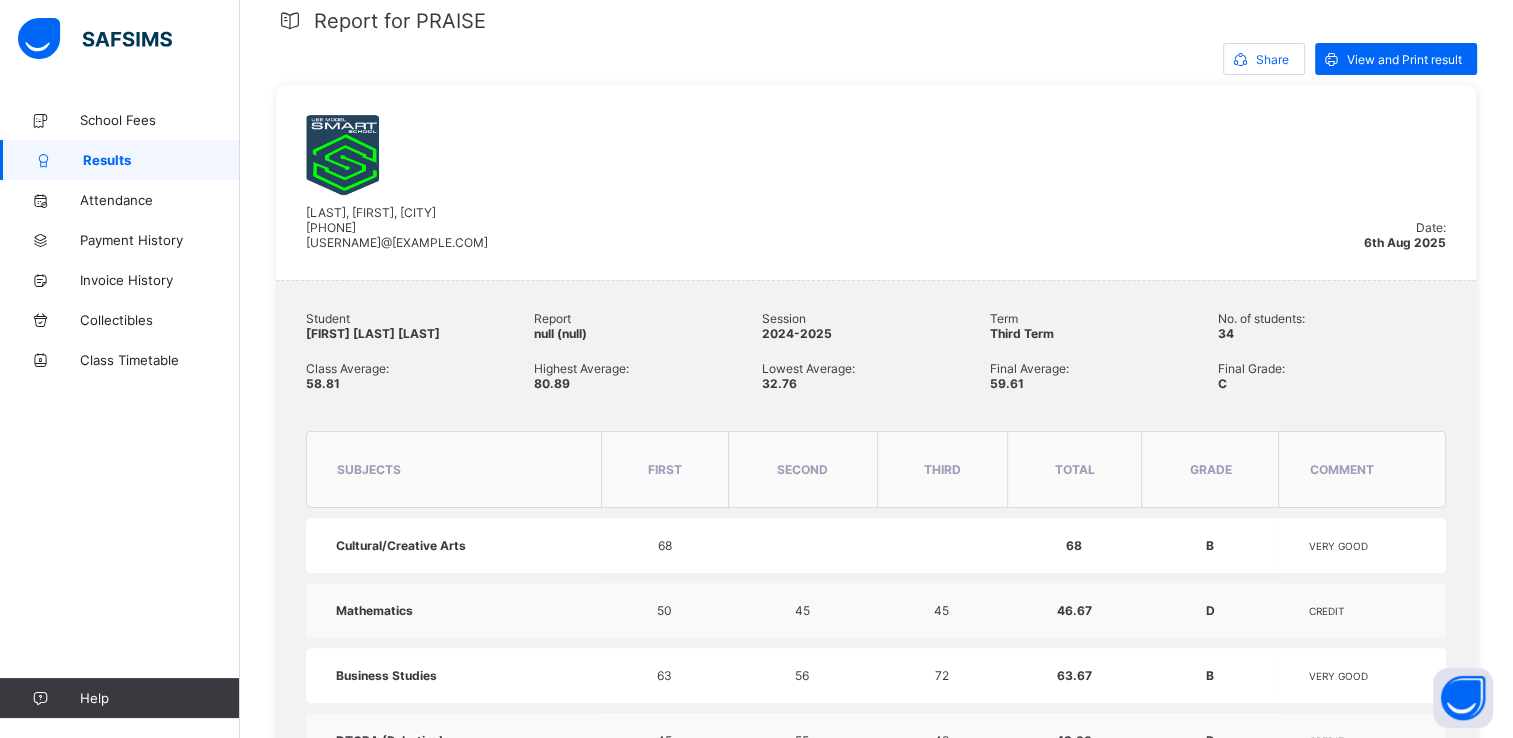 scroll, scrollTop: 308, scrollLeft: 0, axis: vertical 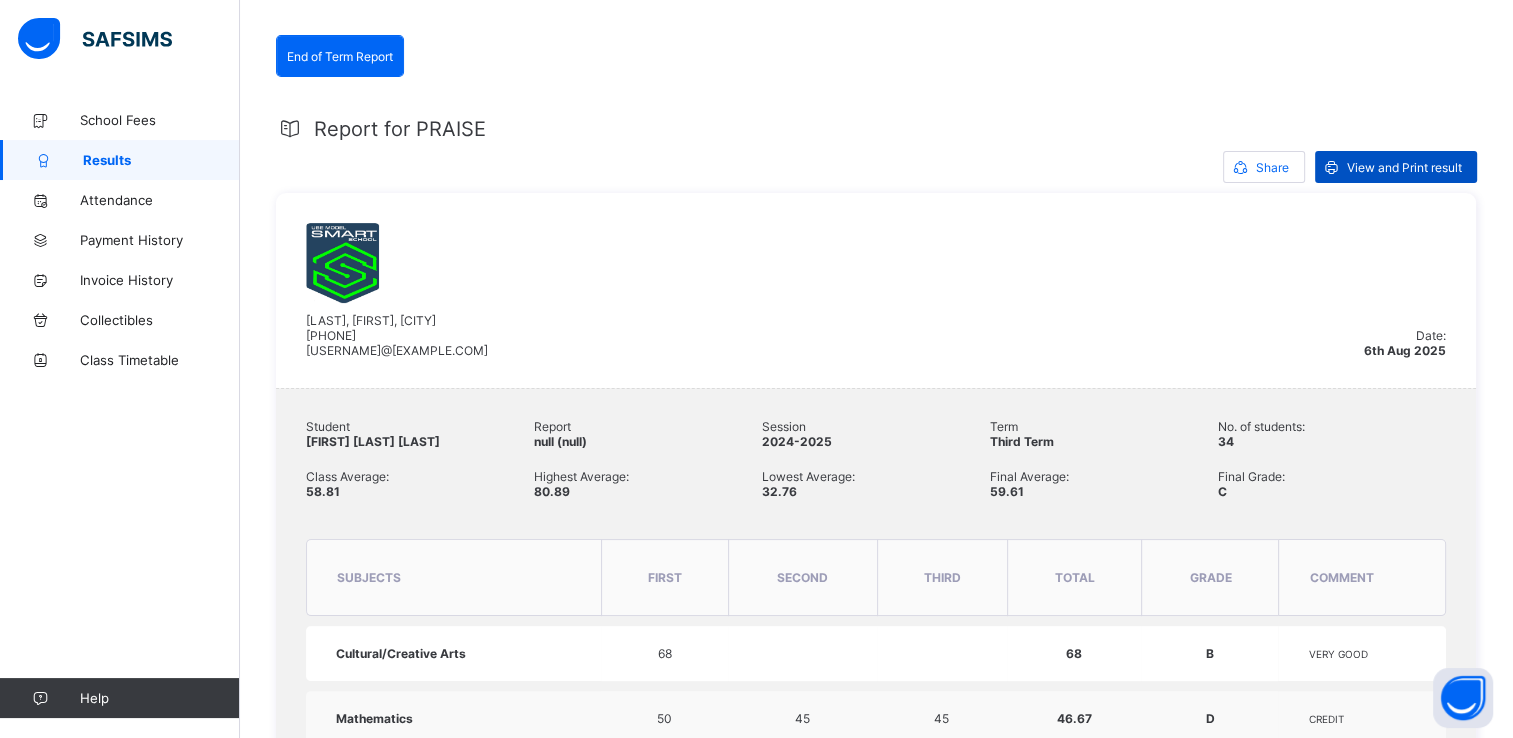 click on "View and Print result" at bounding box center (1404, 167) 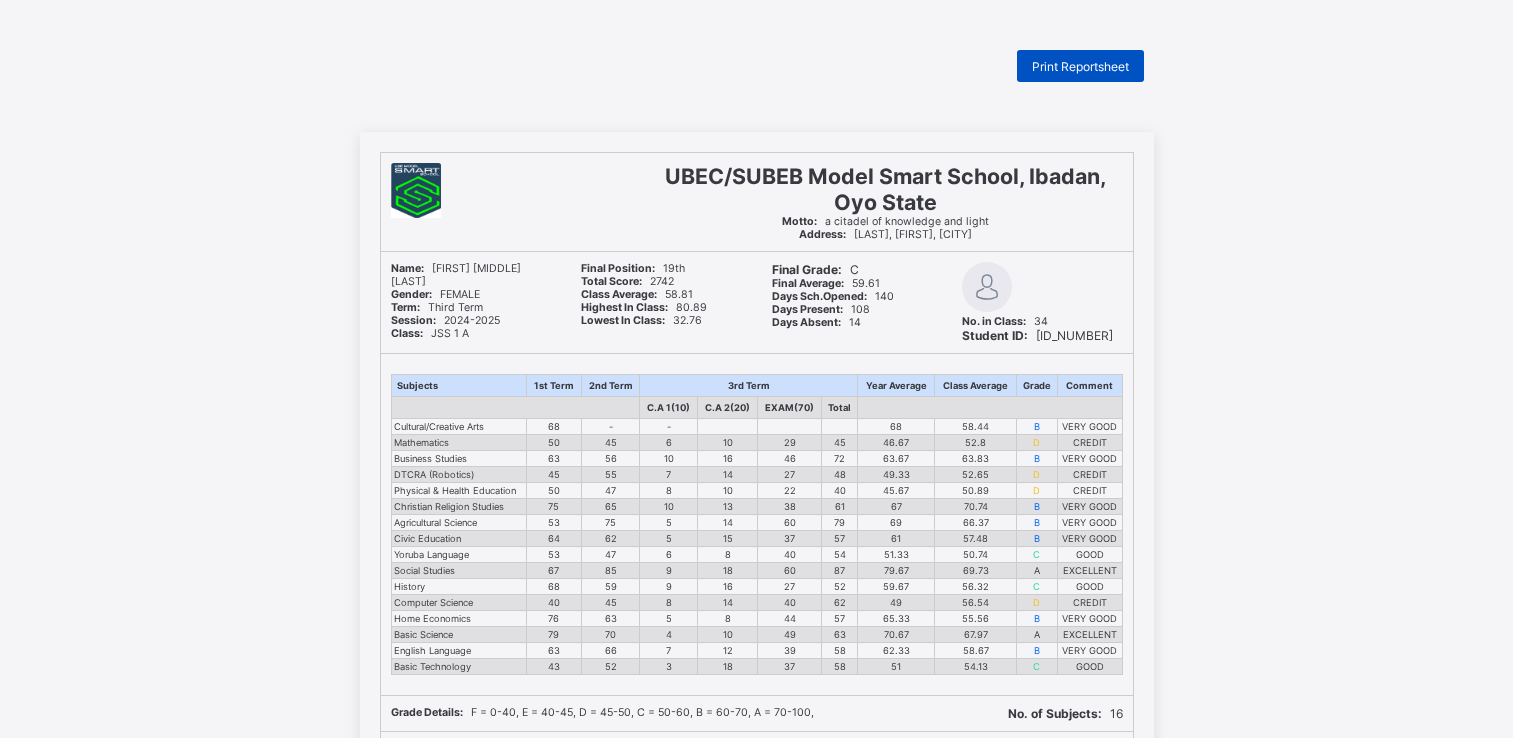 scroll, scrollTop: 0, scrollLeft: 0, axis: both 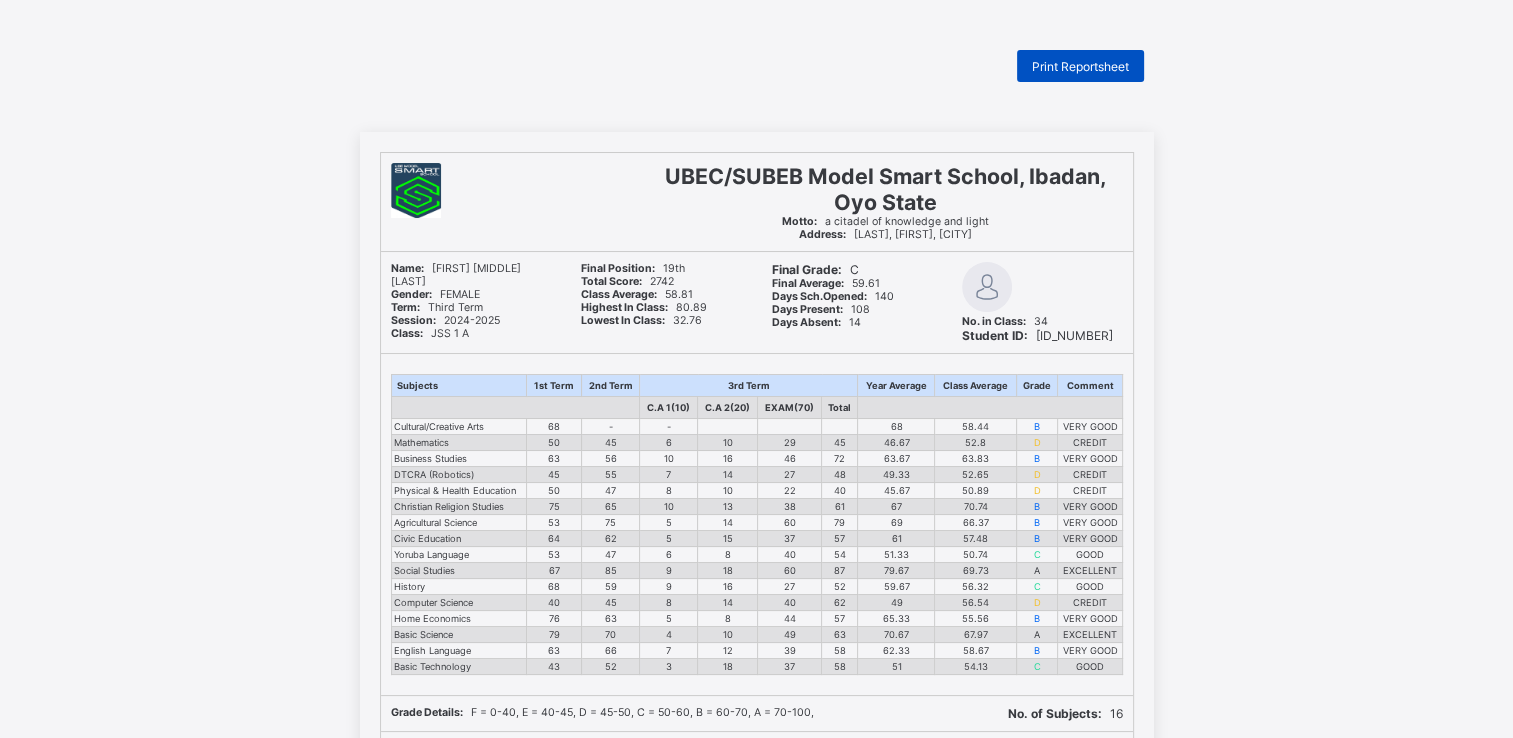 click on "Print Reportsheet" at bounding box center [1080, 66] 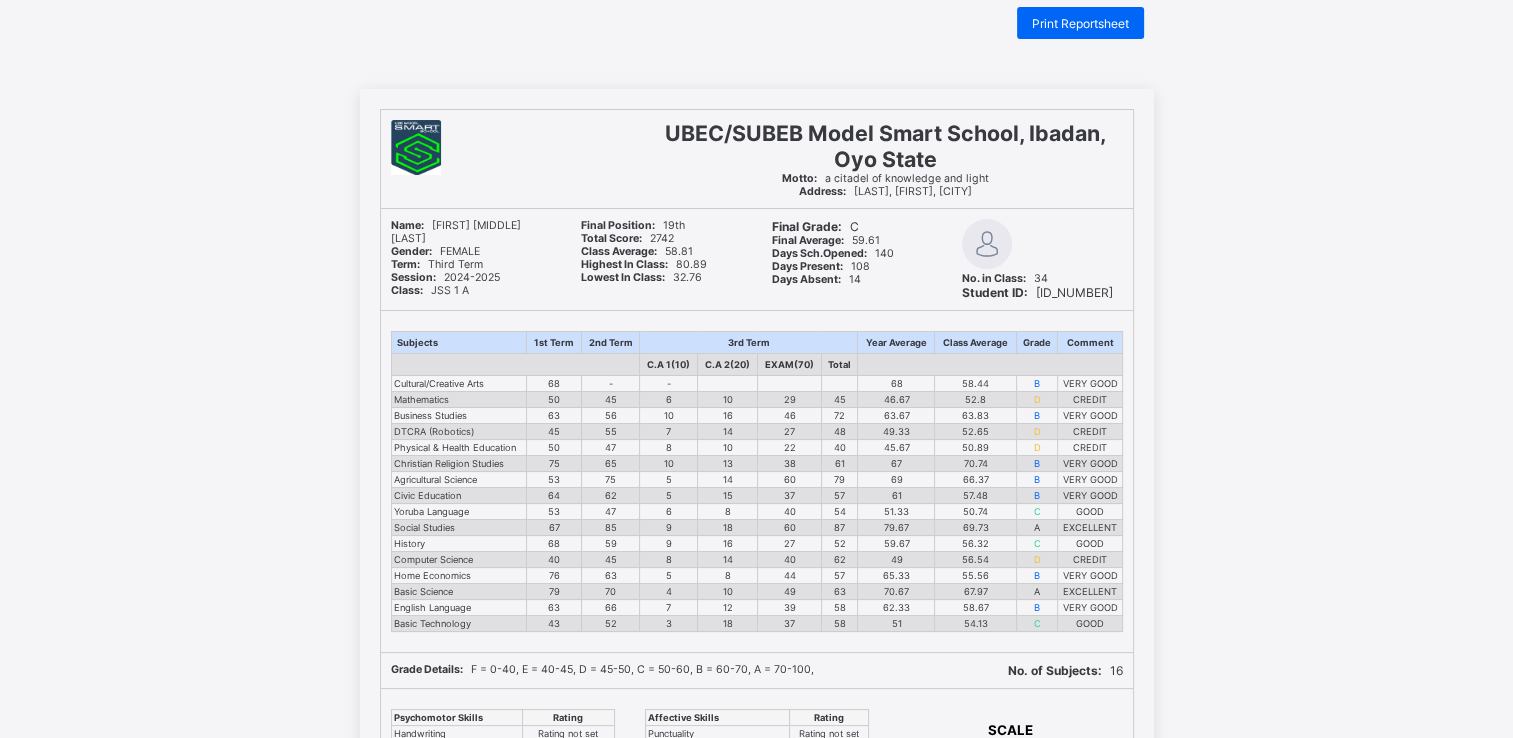 scroll, scrollTop: 0, scrollLeft: 0, axis: both 